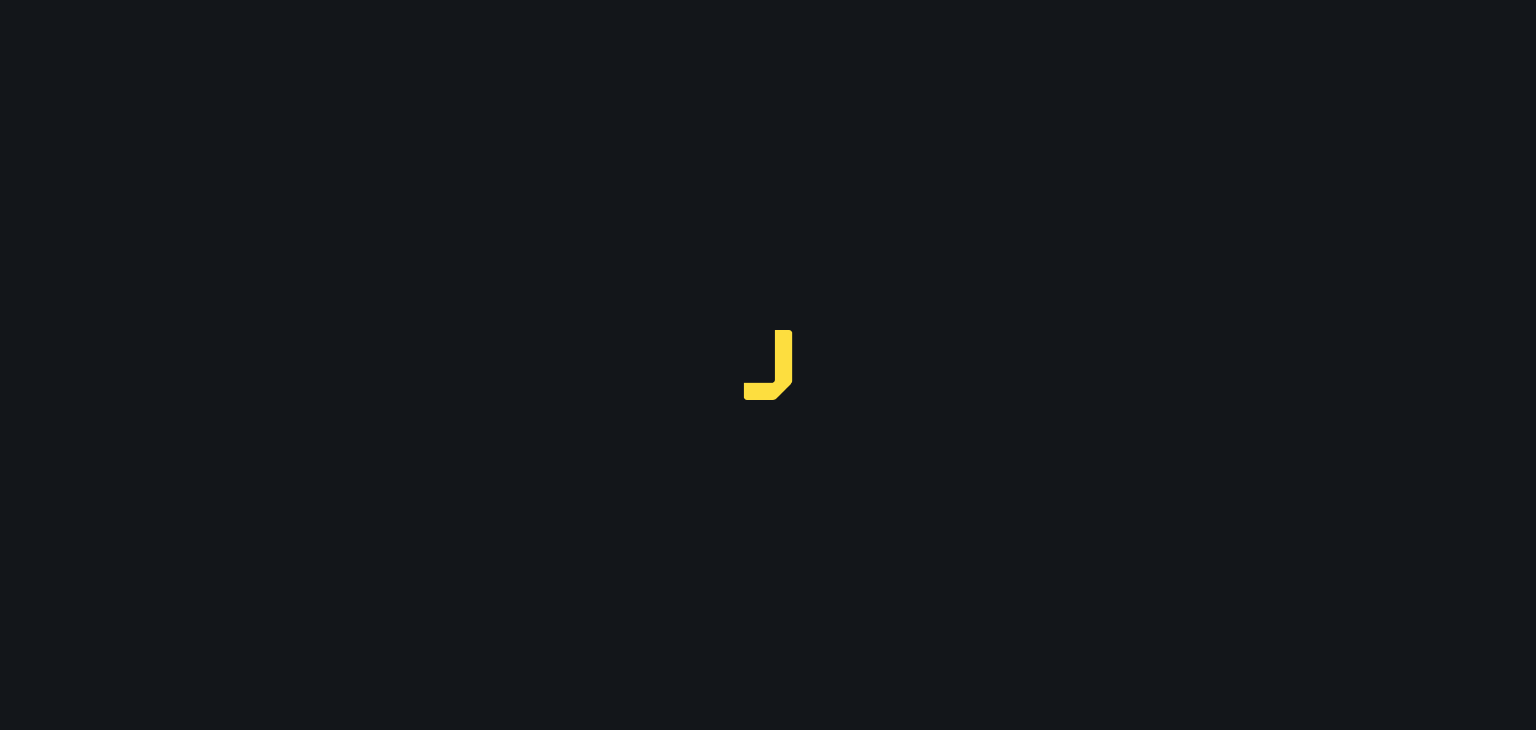 scroll, scrollTop: 0, scrollLeft: 0, axis: both 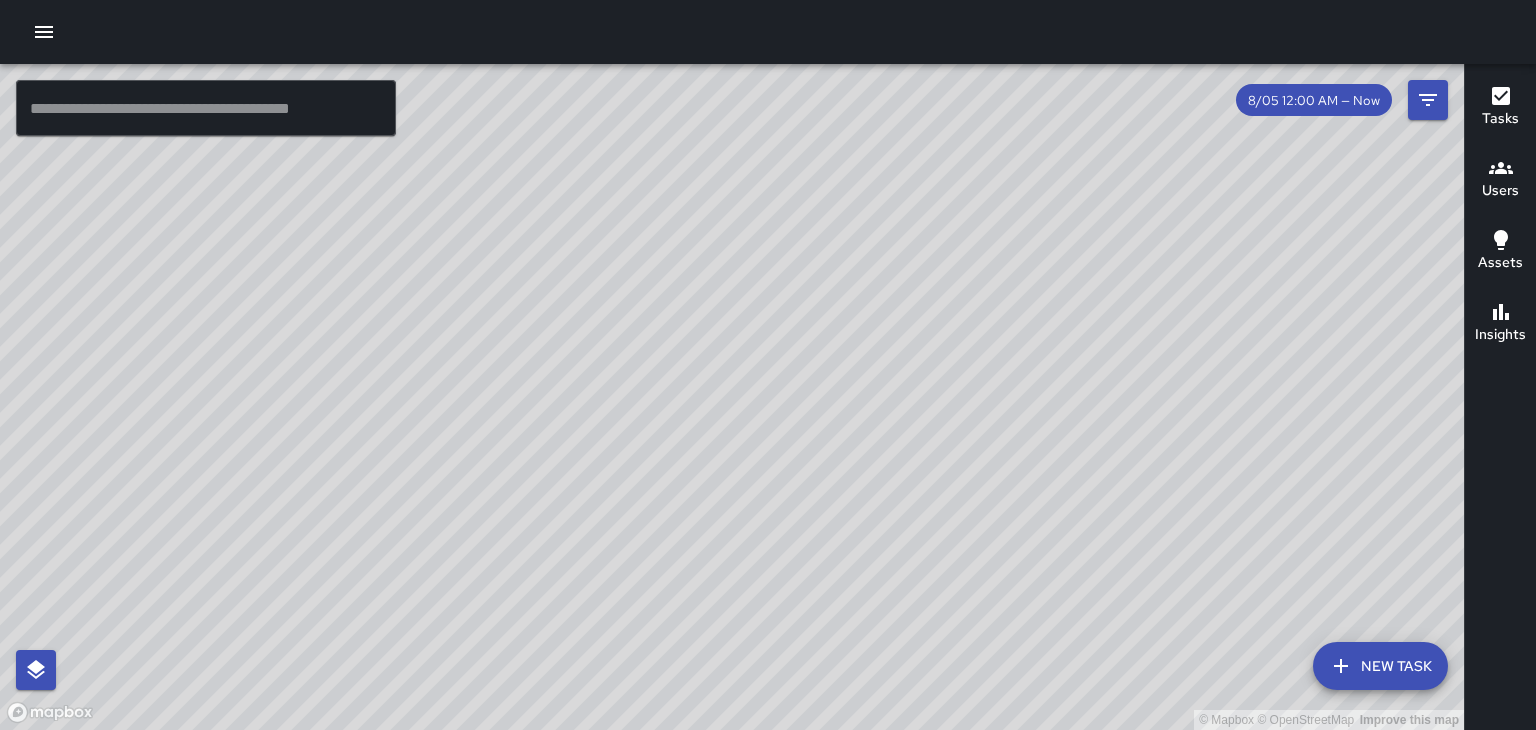 click on "8/05 12:00 AM — Now" at bounding box center [1314, 100] 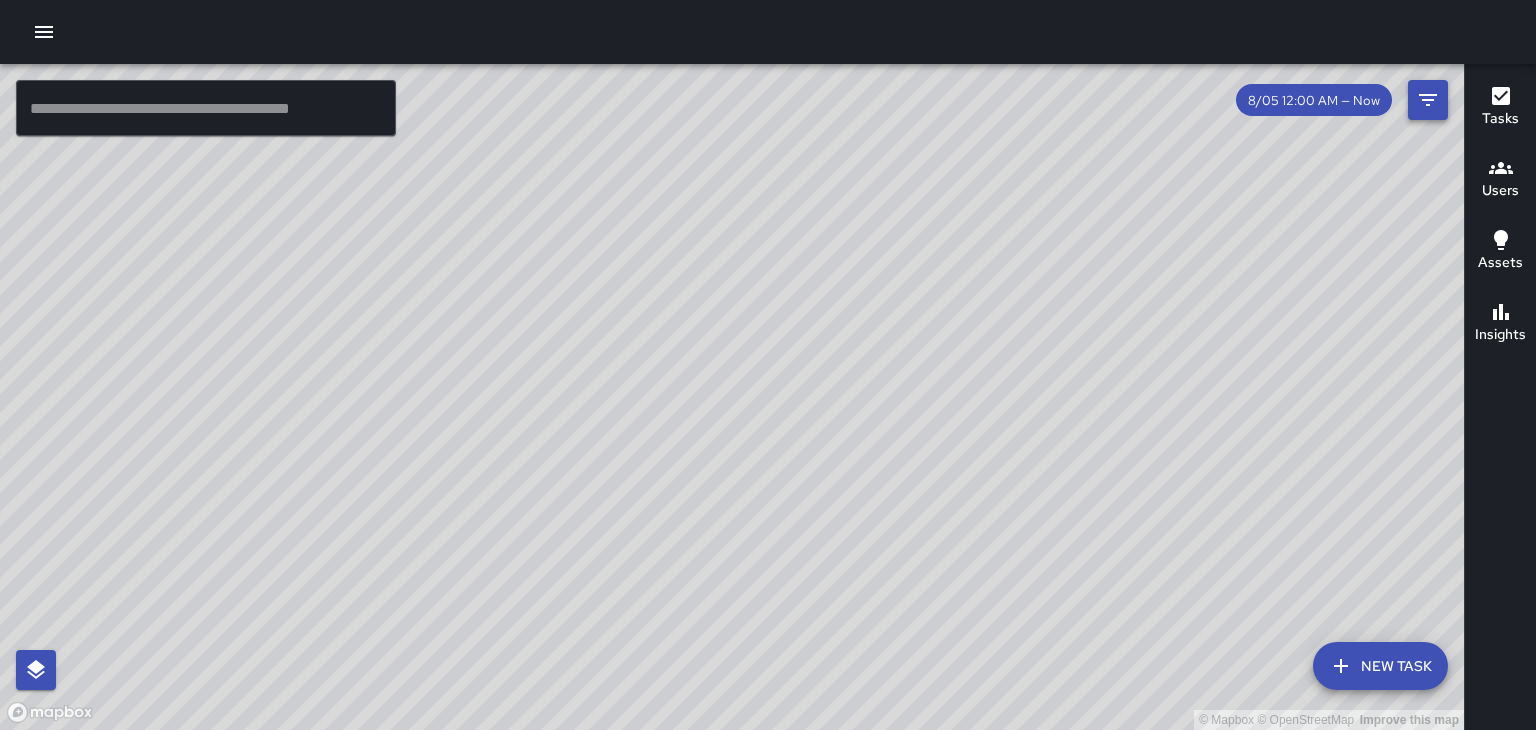 click 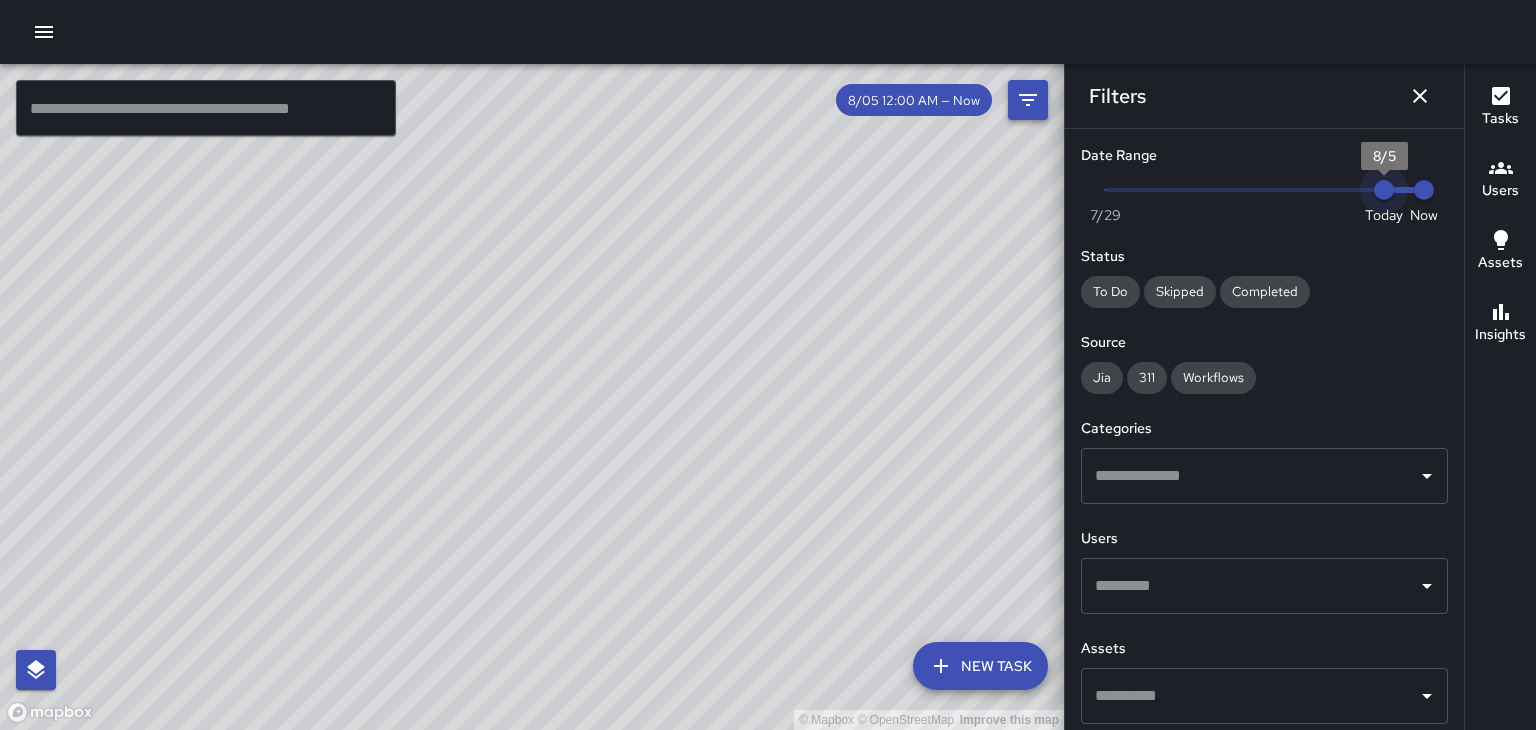 type on "*" 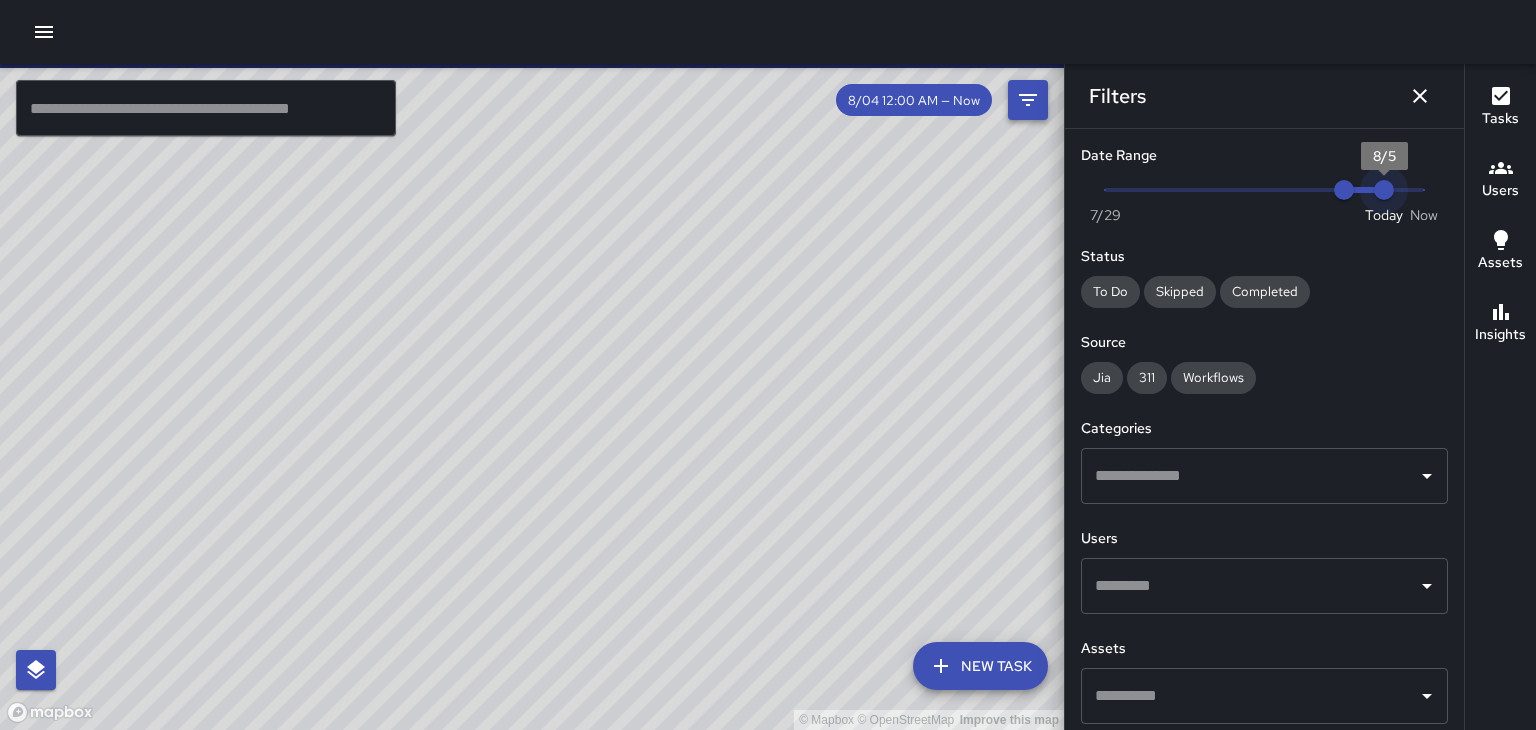 type on "*" 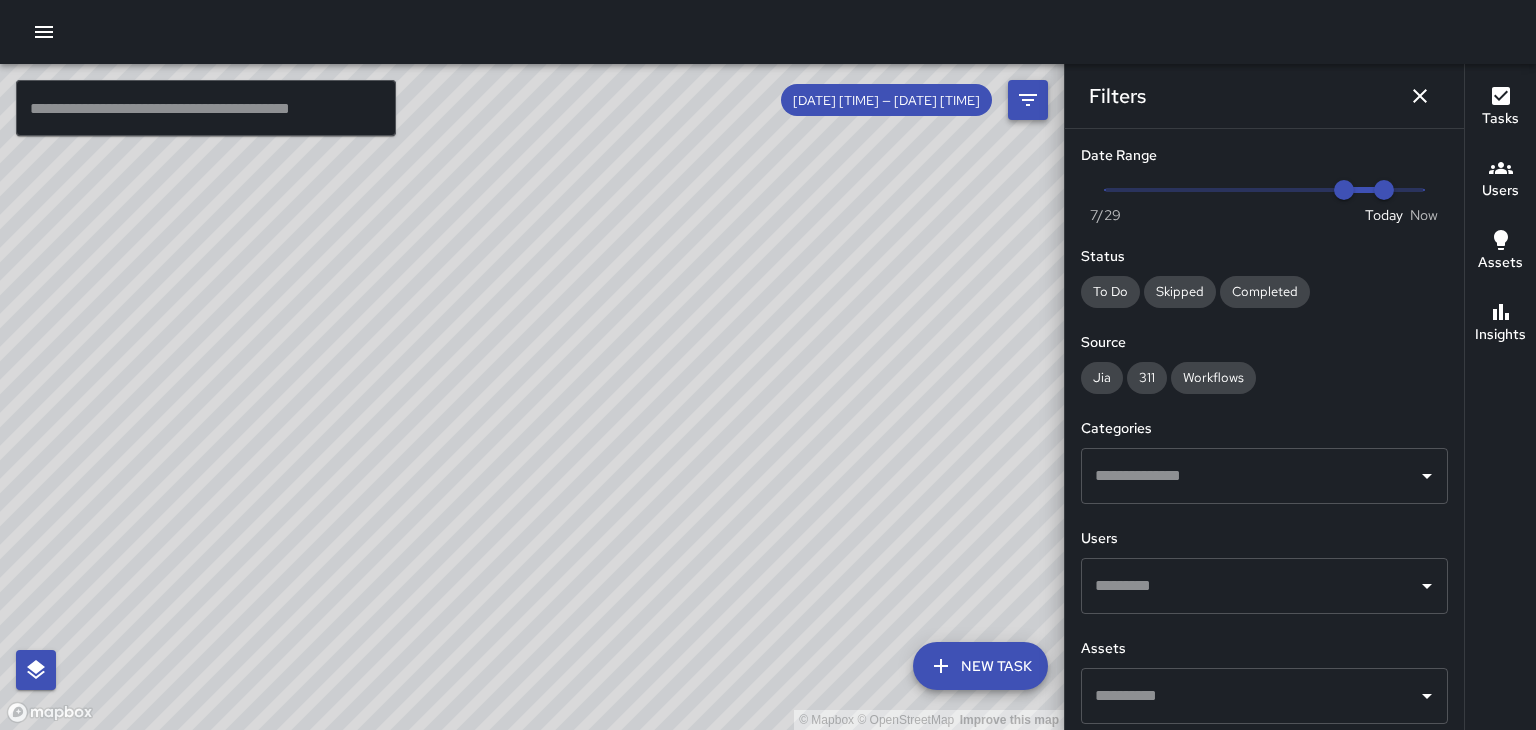 scroll, scrollTop: 71, scrollLeft: 0, axis: vertical 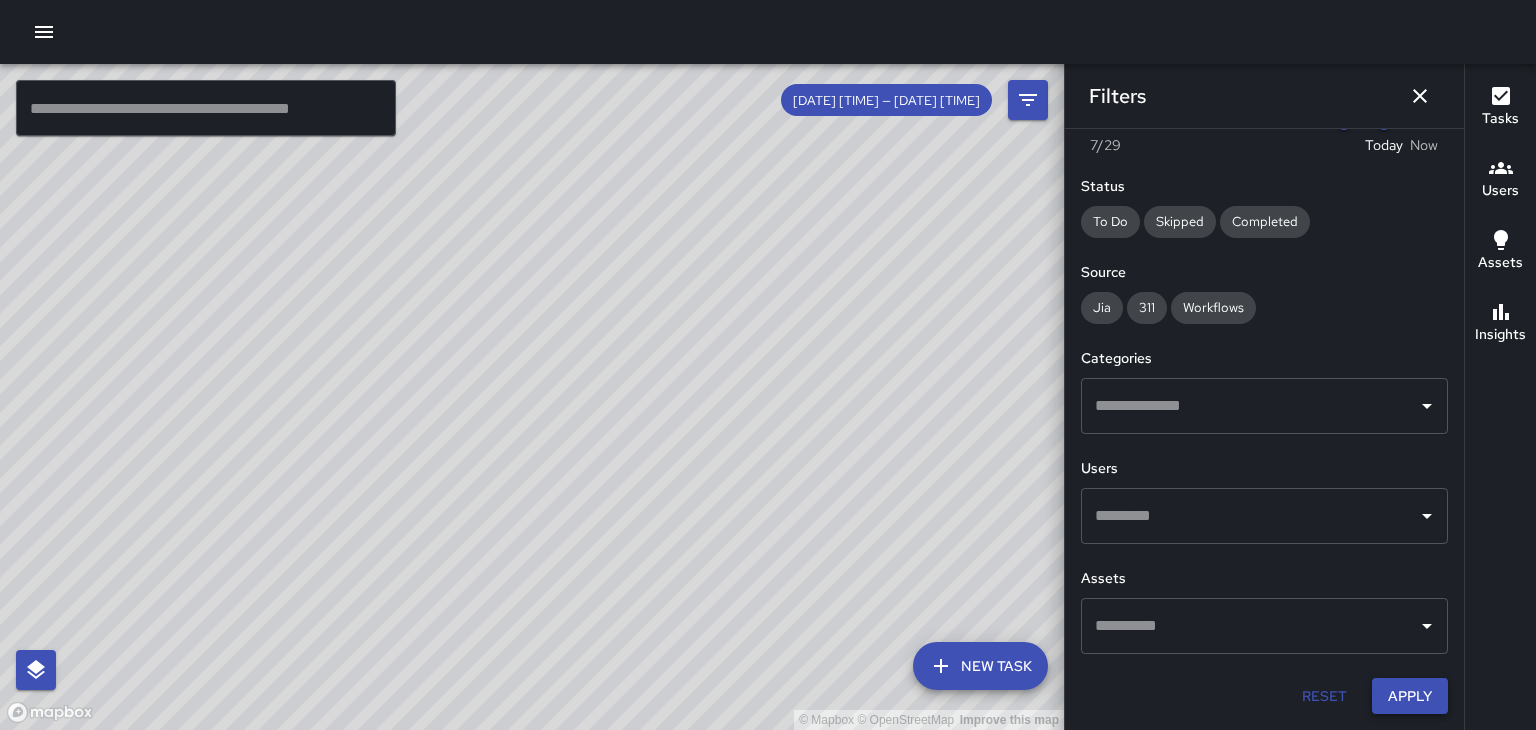 click on "Apply" at bounding box center [1410, 696] 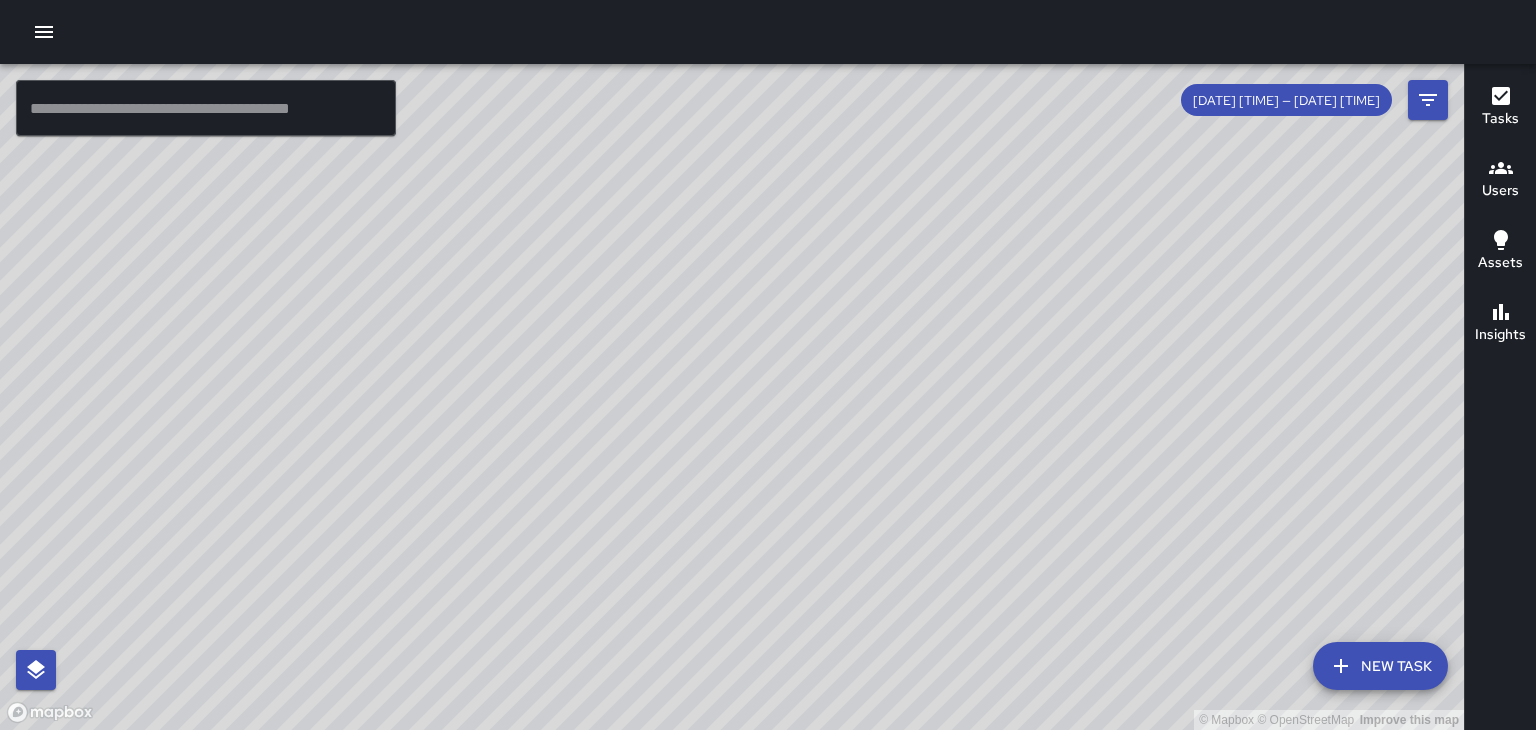 click on "© Mapbox   © OpenStreetMap   Improve this map" at bounding box center (732, 397) 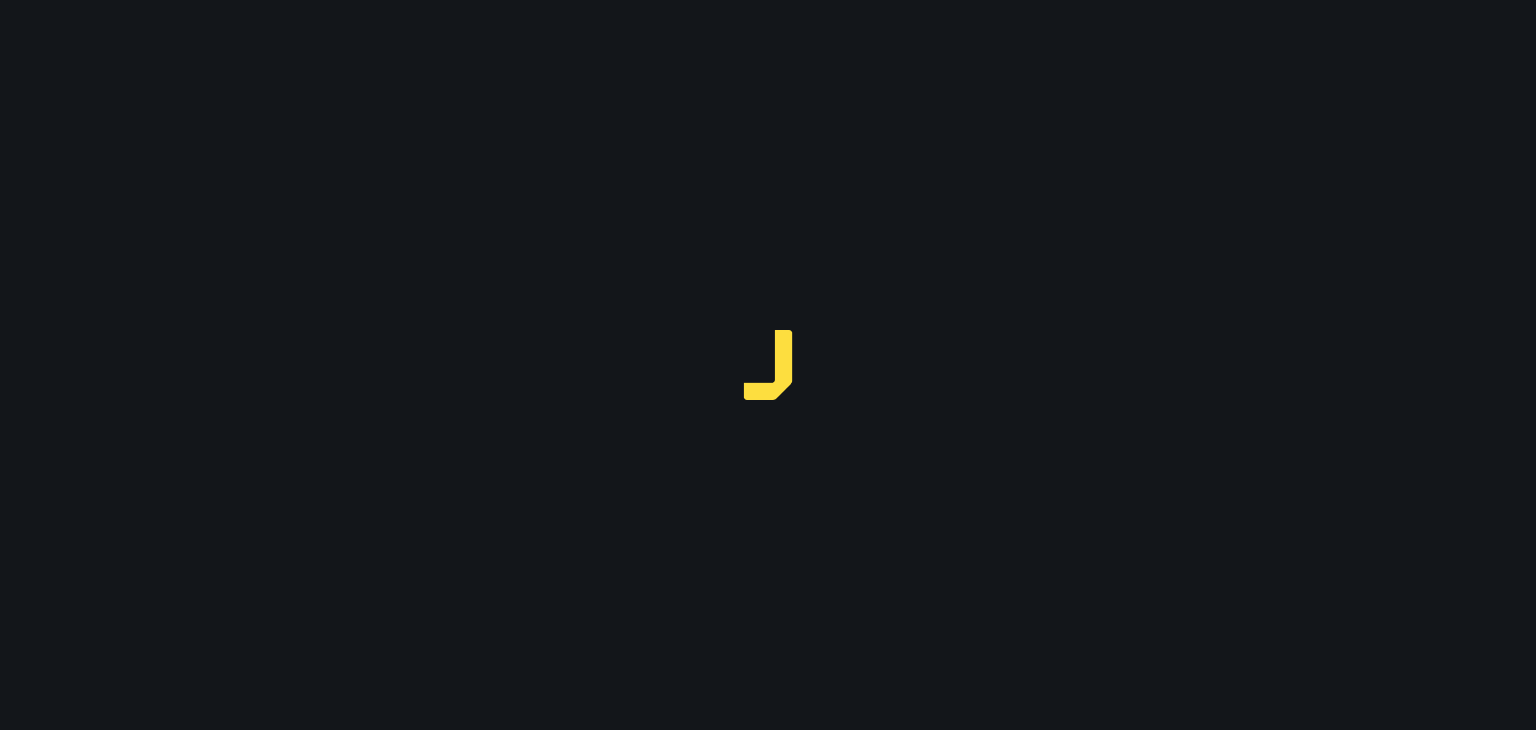 scroll, scrollTop: 0, scrollLeft: 0, axis: both 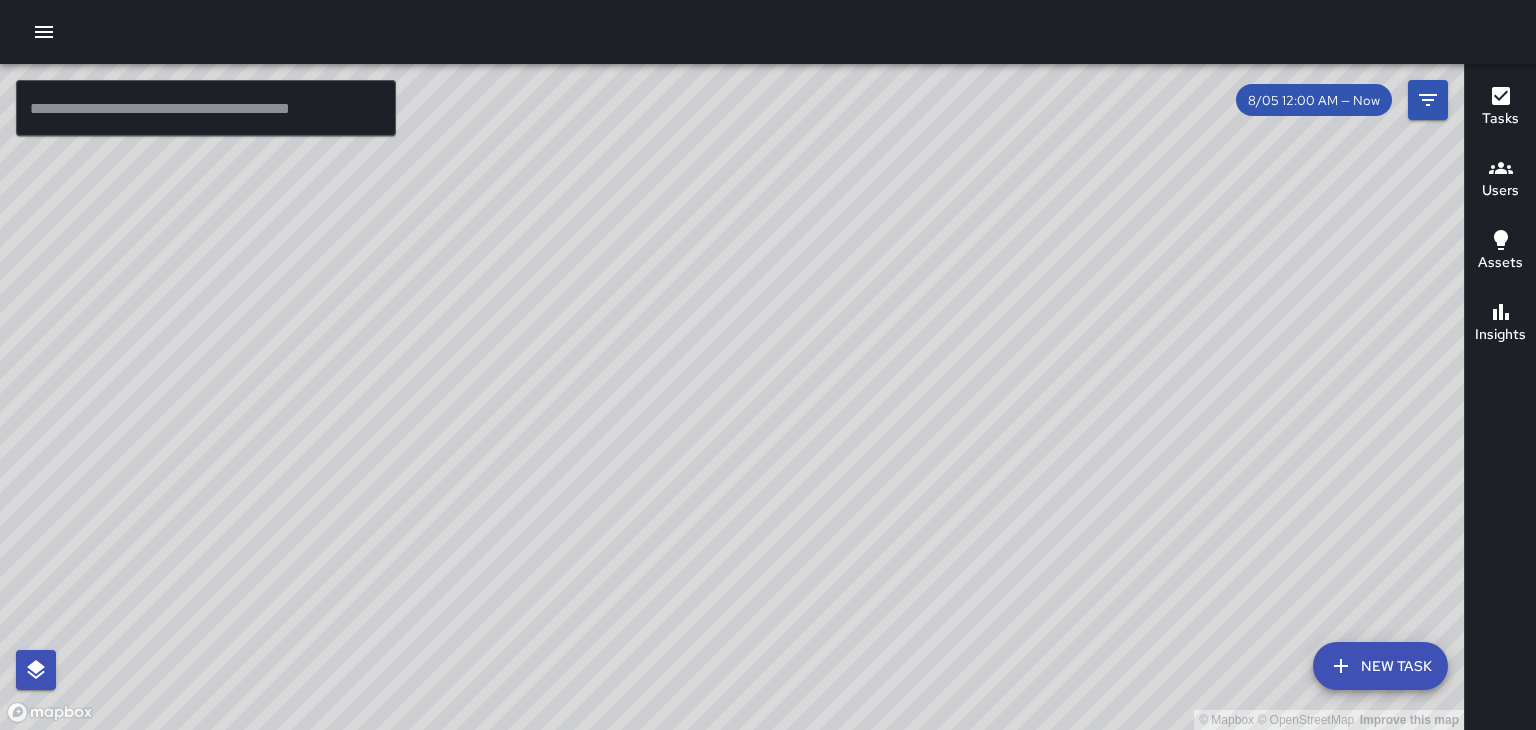 click on "© Mapbox   © OpenStreetMap   Improve this map" at bounding box center [732, 397] 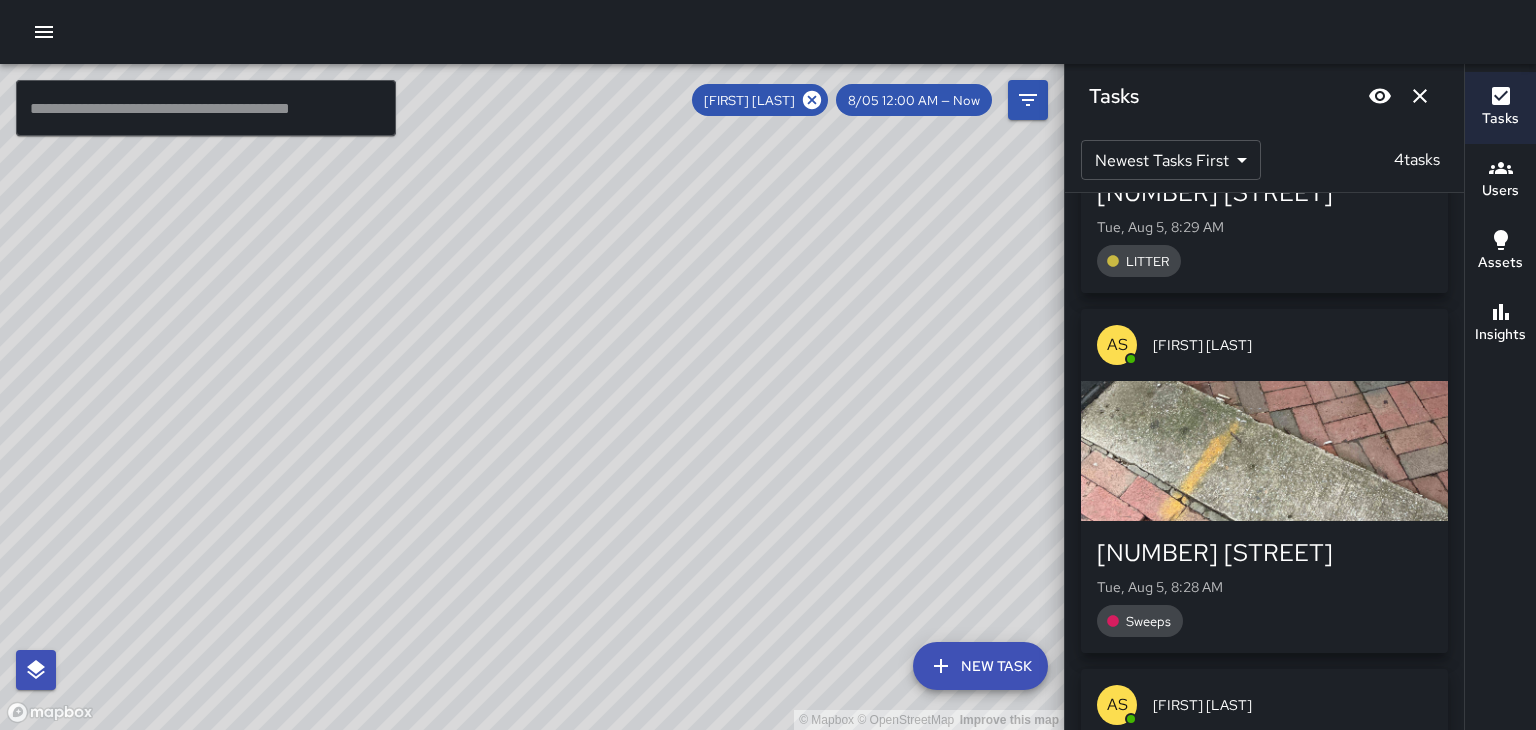 scroll, scrollTop: 260, scrollLeft: 0, axis: vertical 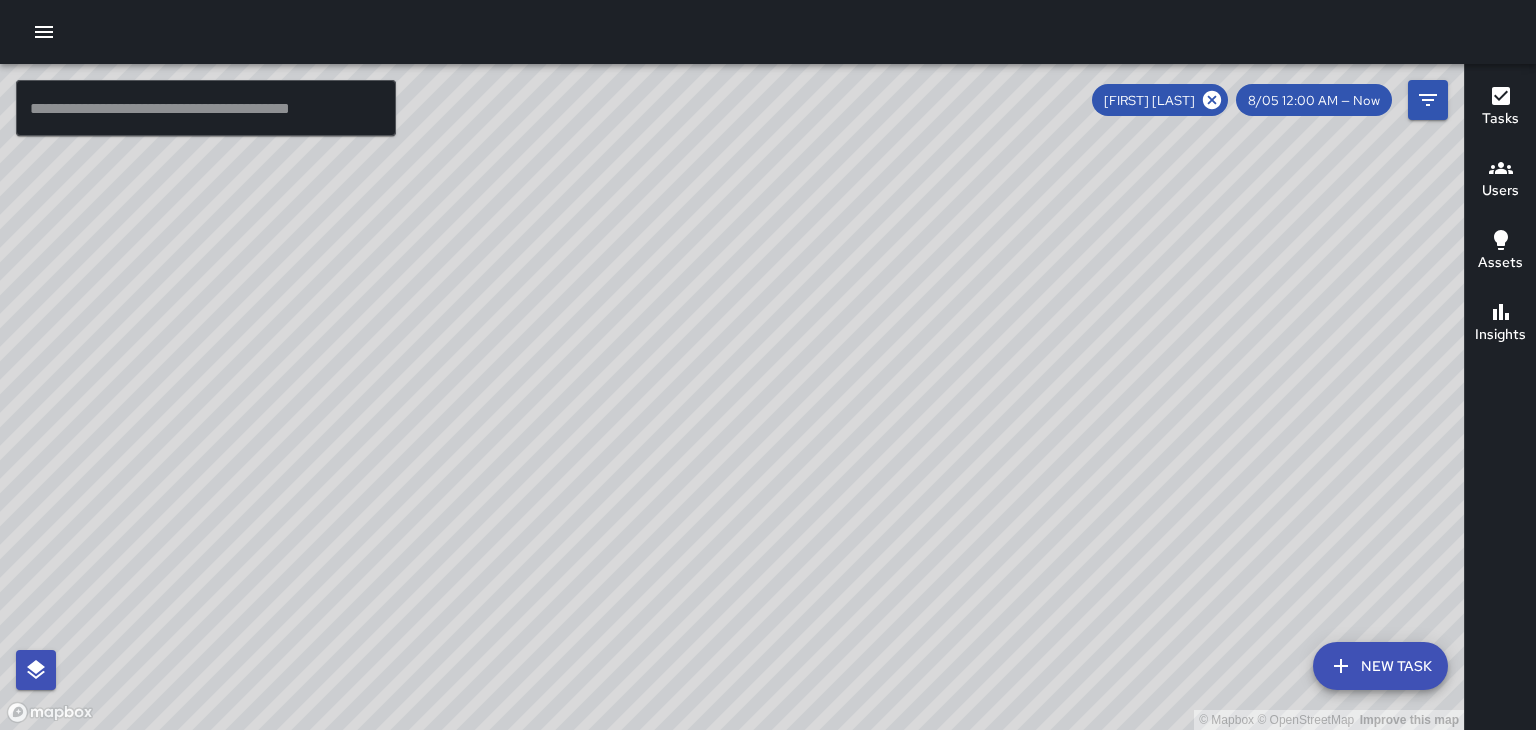 click on "[FIRST] [LAST]" at bounding box center [1160, 100] 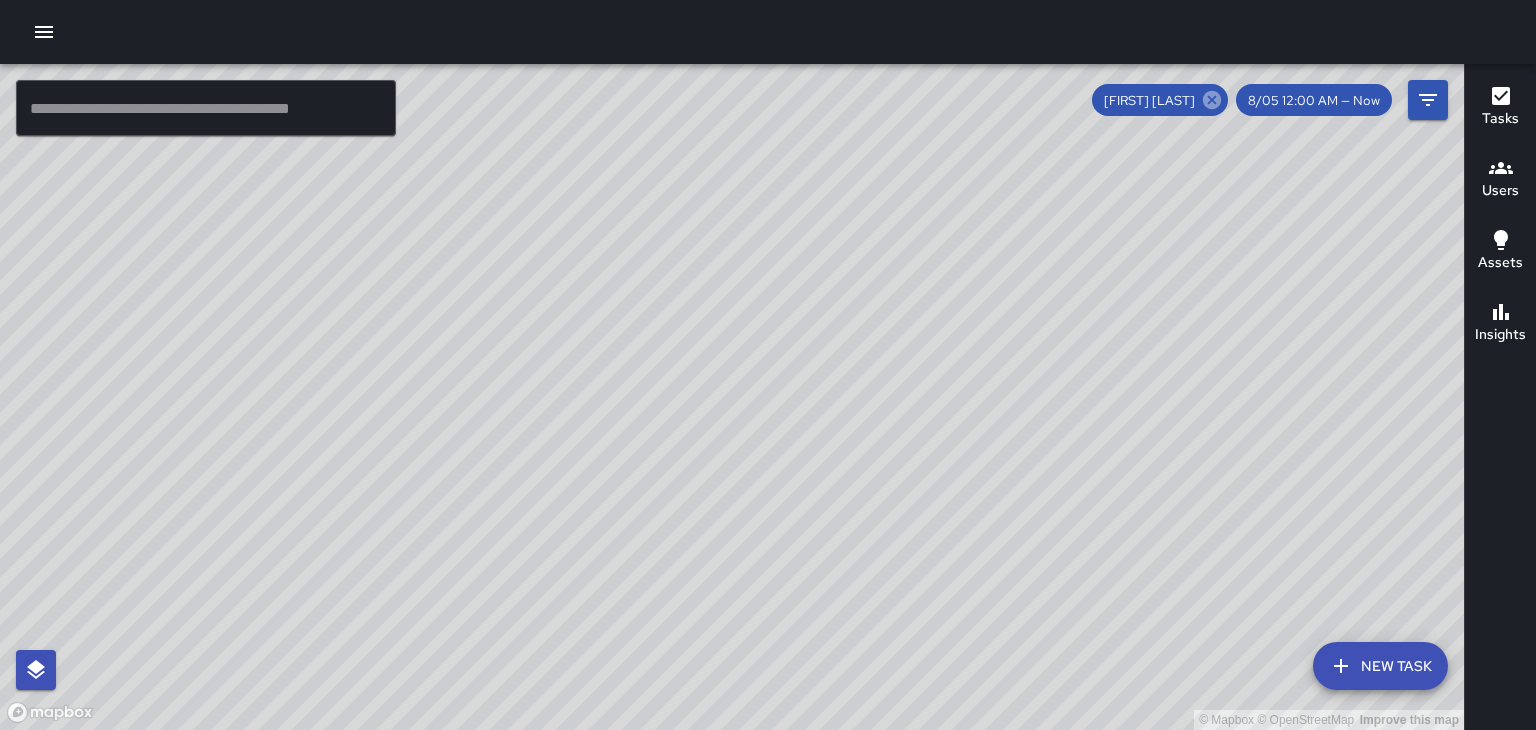 click 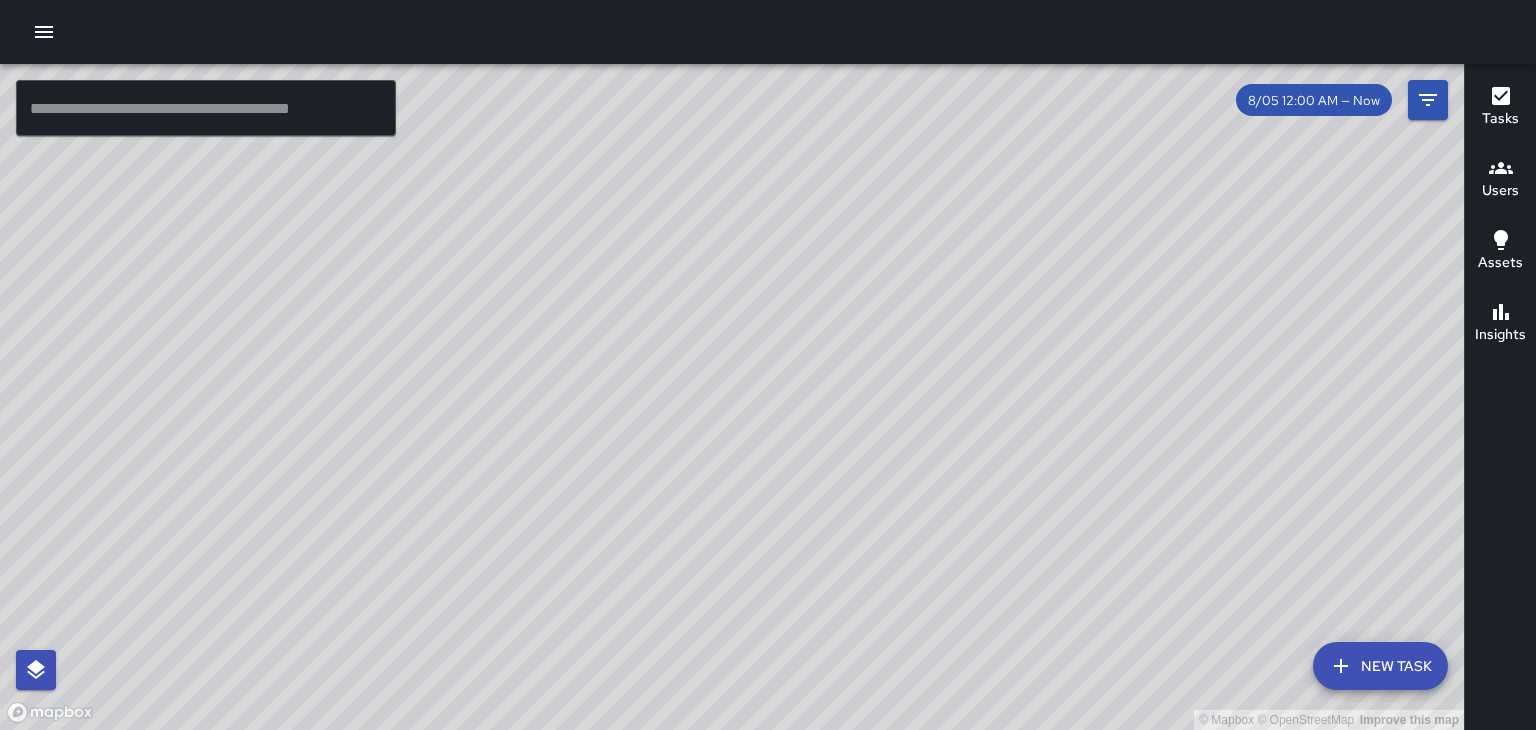 click on "© Mapbox   © OpenStreetMap   Improve this map" at bounding box center (732, 397) 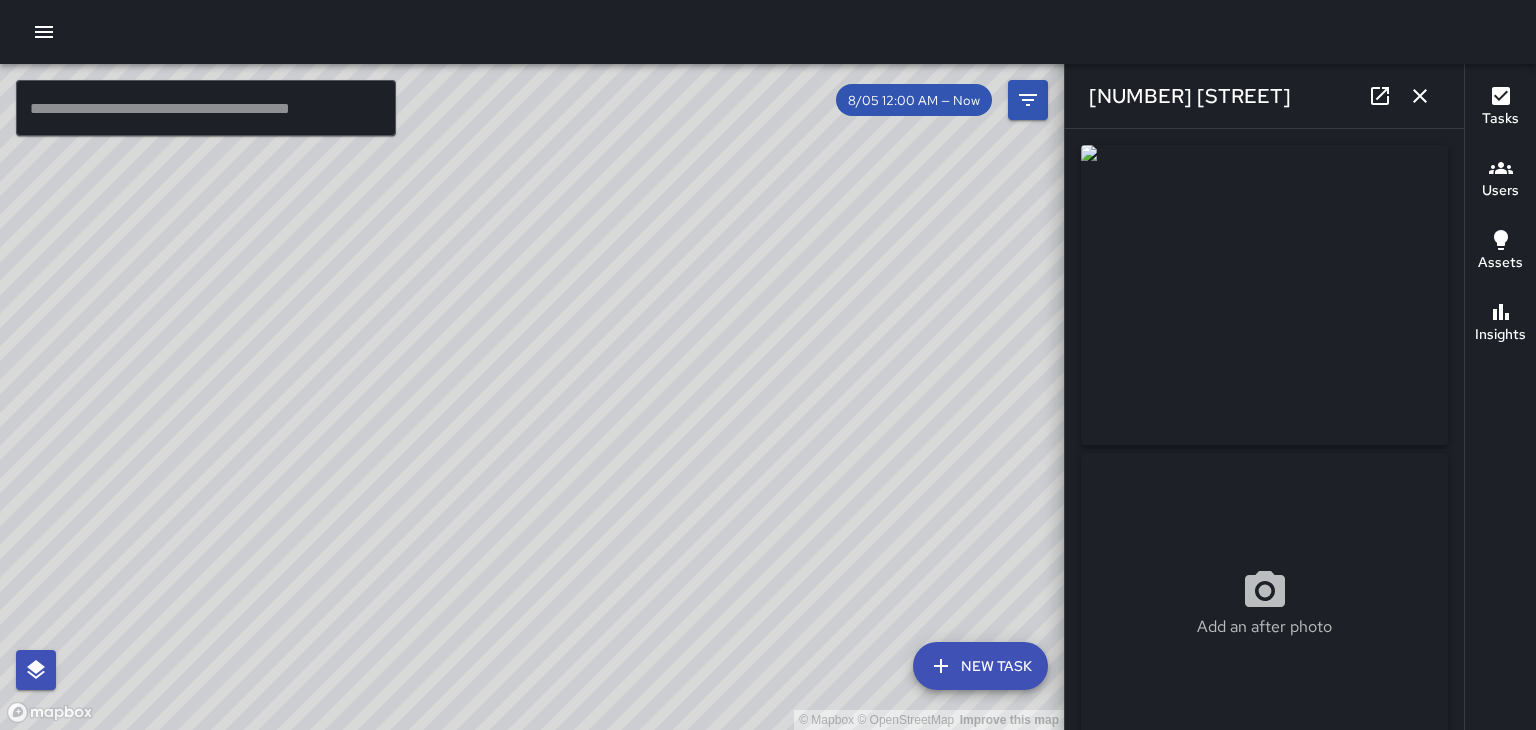 type on "**********" 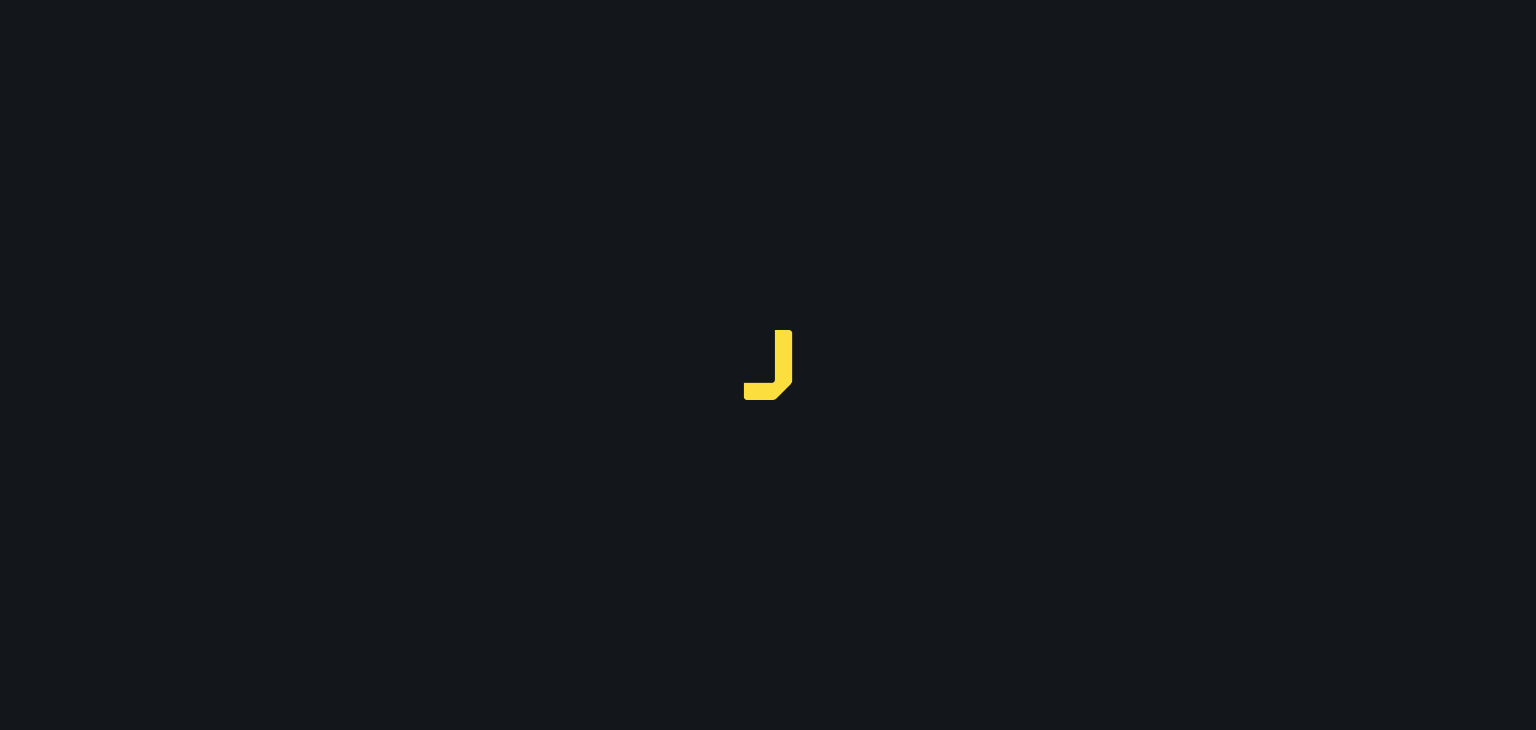 scroll, scrollTop: 0, scrollLeft: 0, axis: both 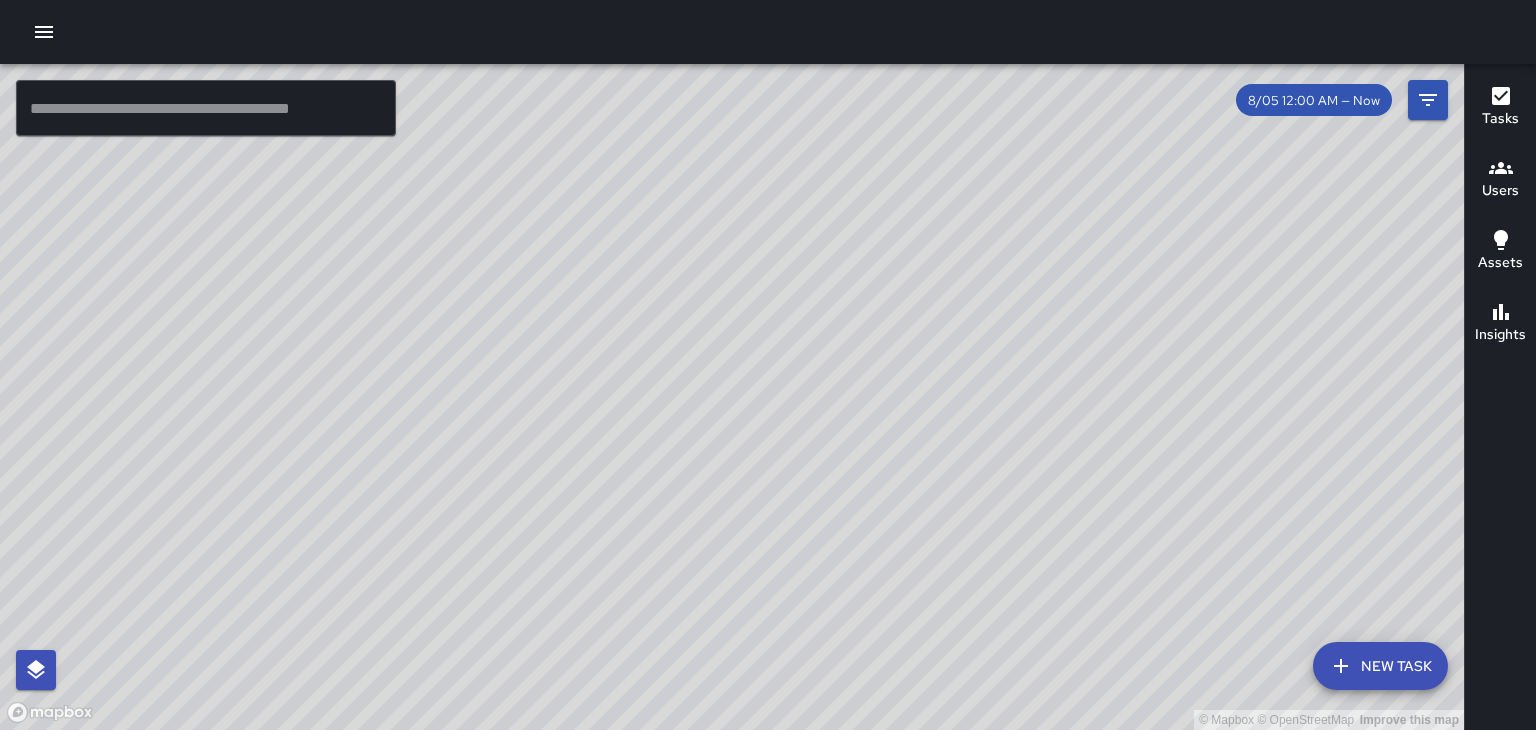 click on "© Mapbox   © OpenStreetMap   Improve this map" at bounding box center (732, 397) 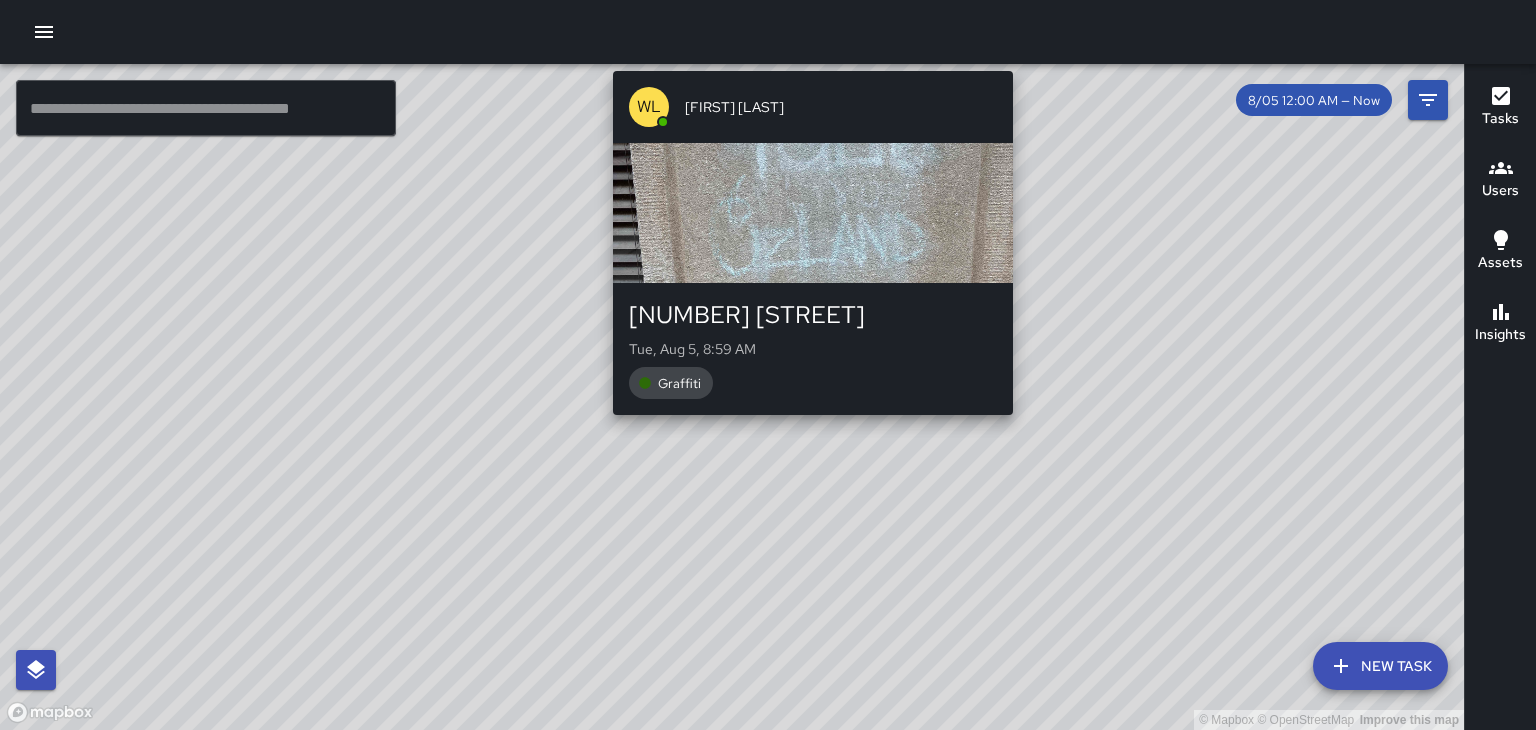 click at bounding box center [813, 213] 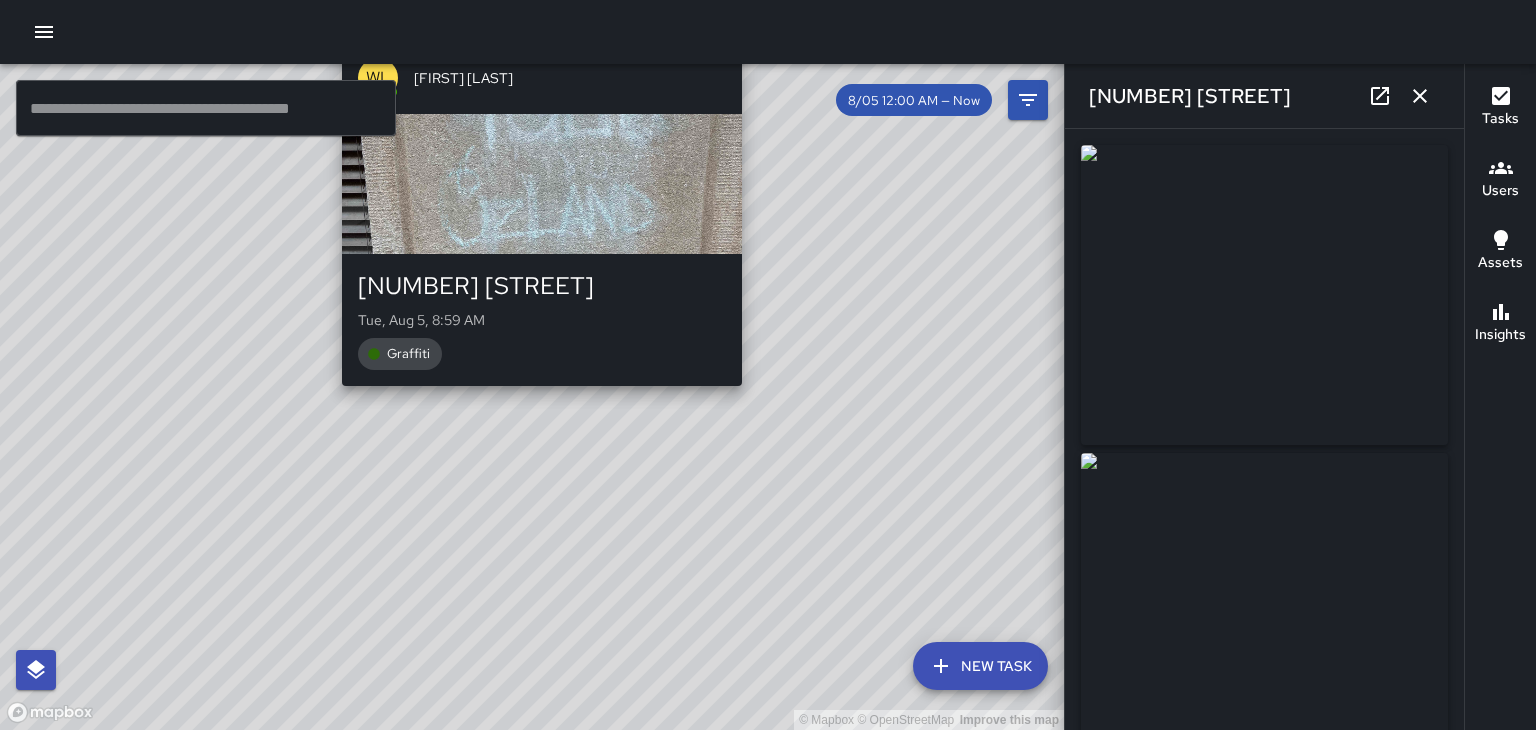type on "**********" 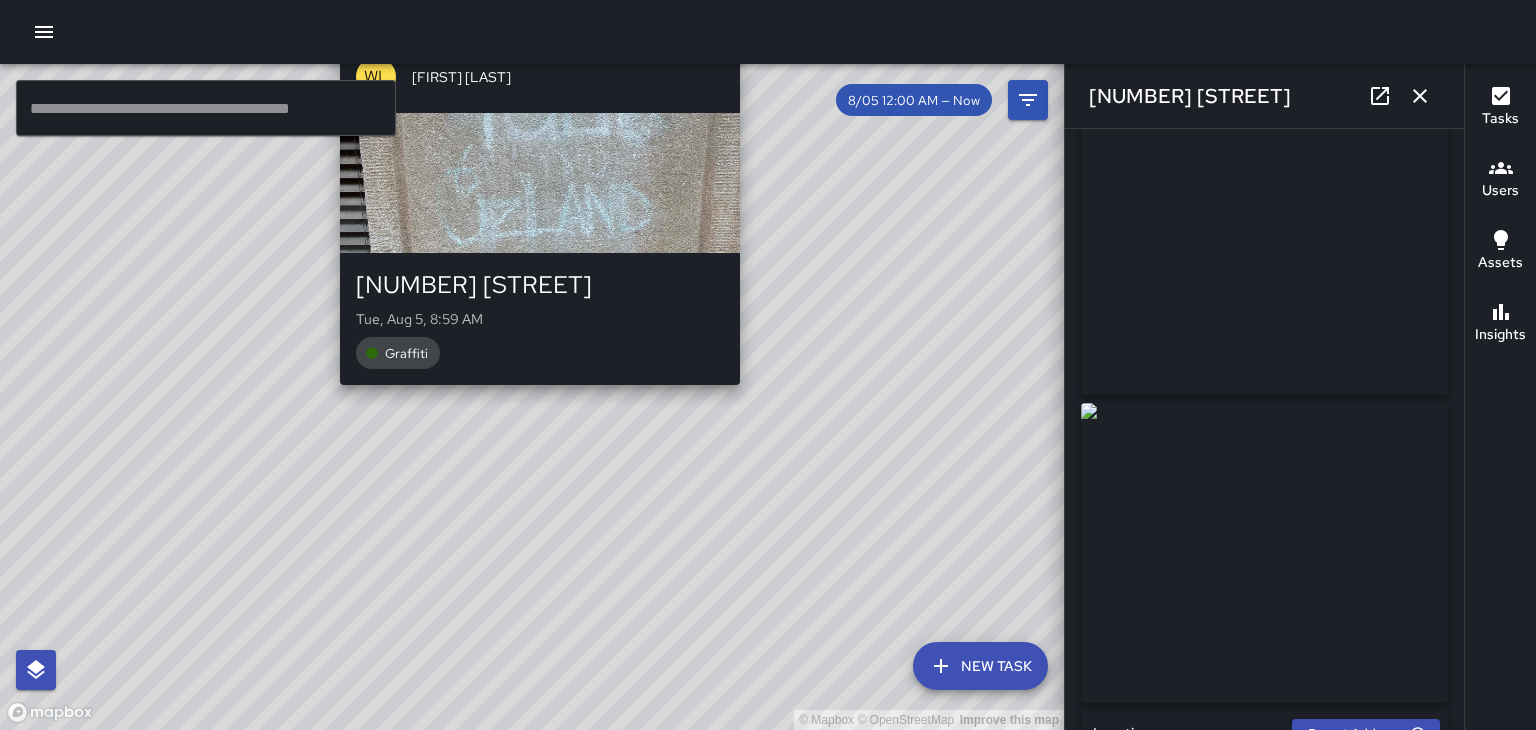 scroll, scrollTop: 49, scrollLeft: 0, axis: vertical 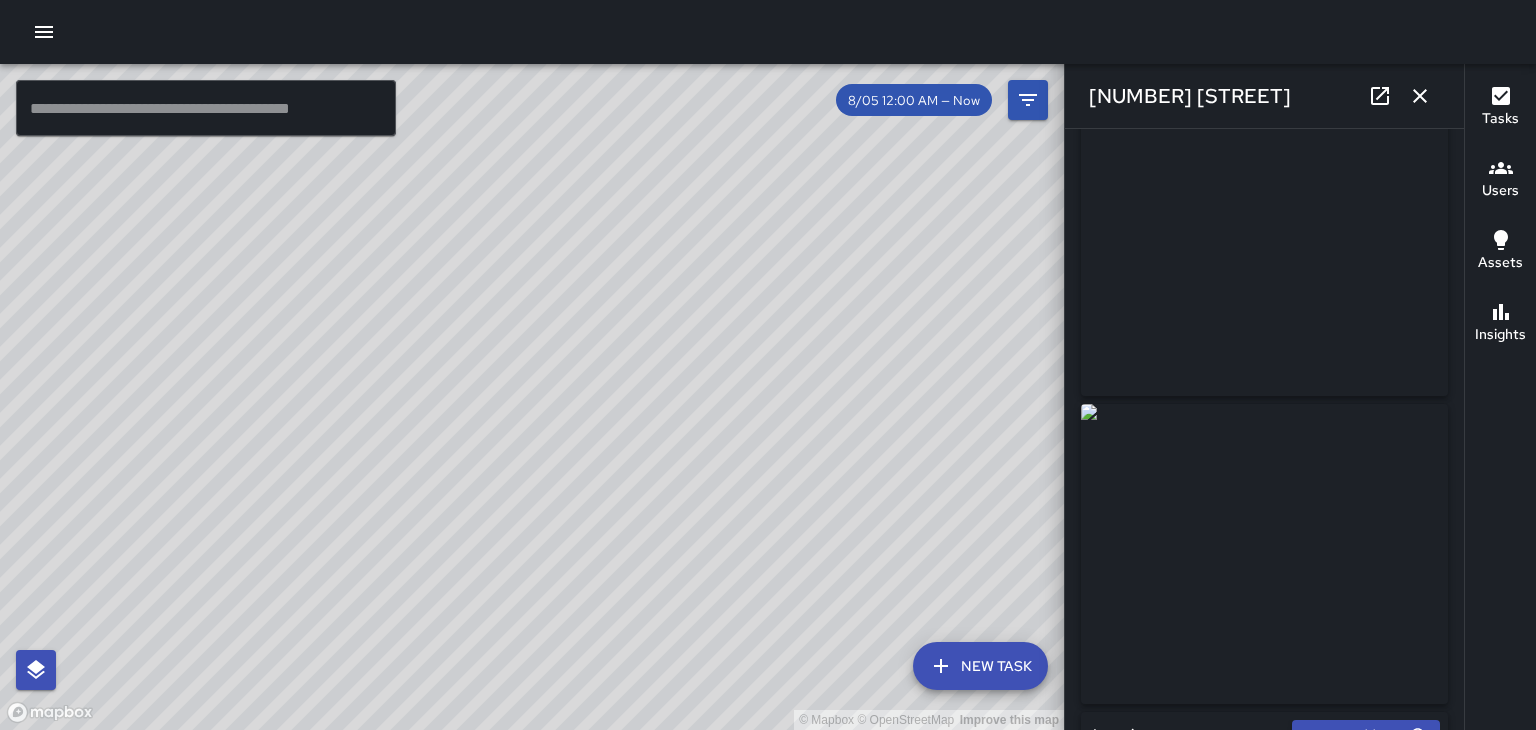 click at bounding box center [1264, 554] 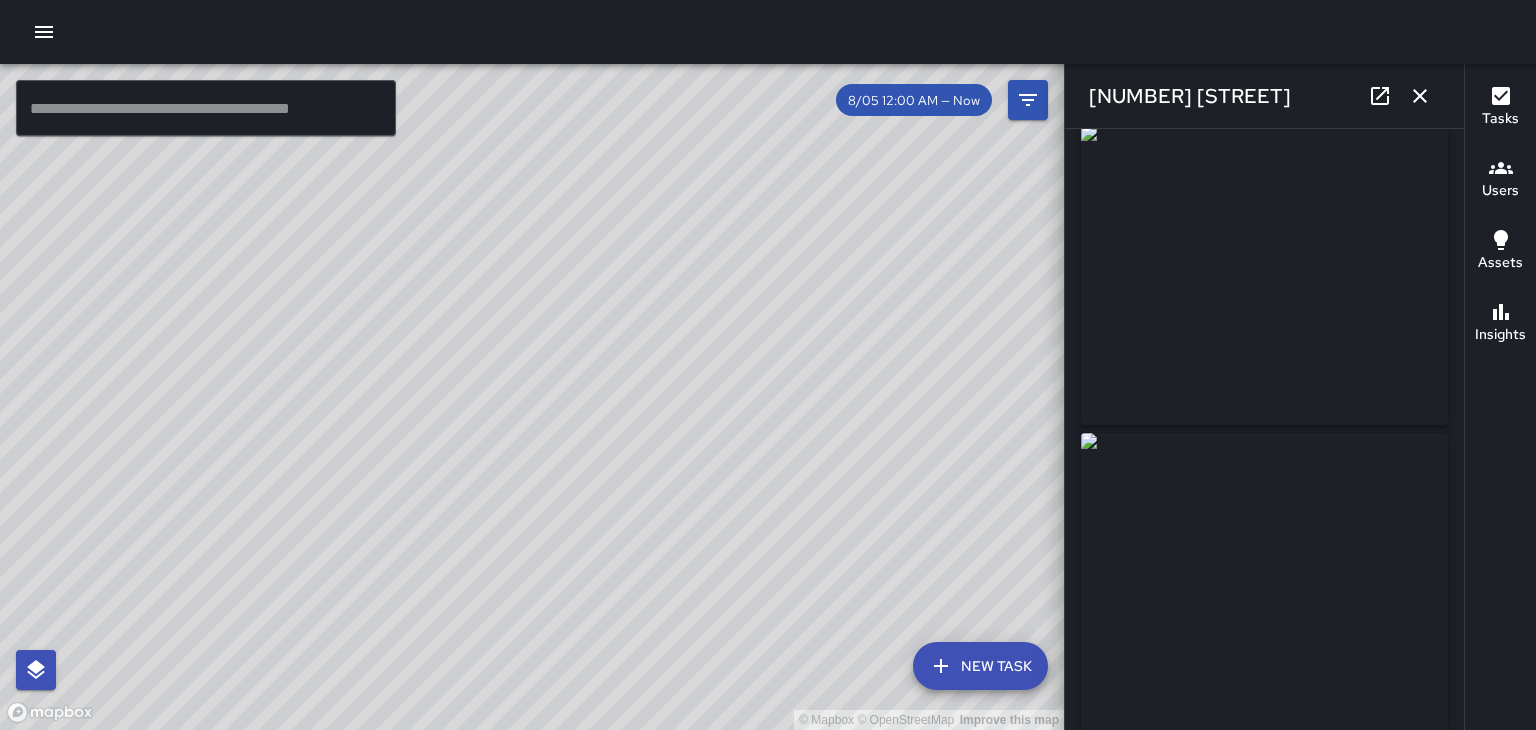 scroll, scrollTop: 17, scrollLeft: 0, axis: vertical 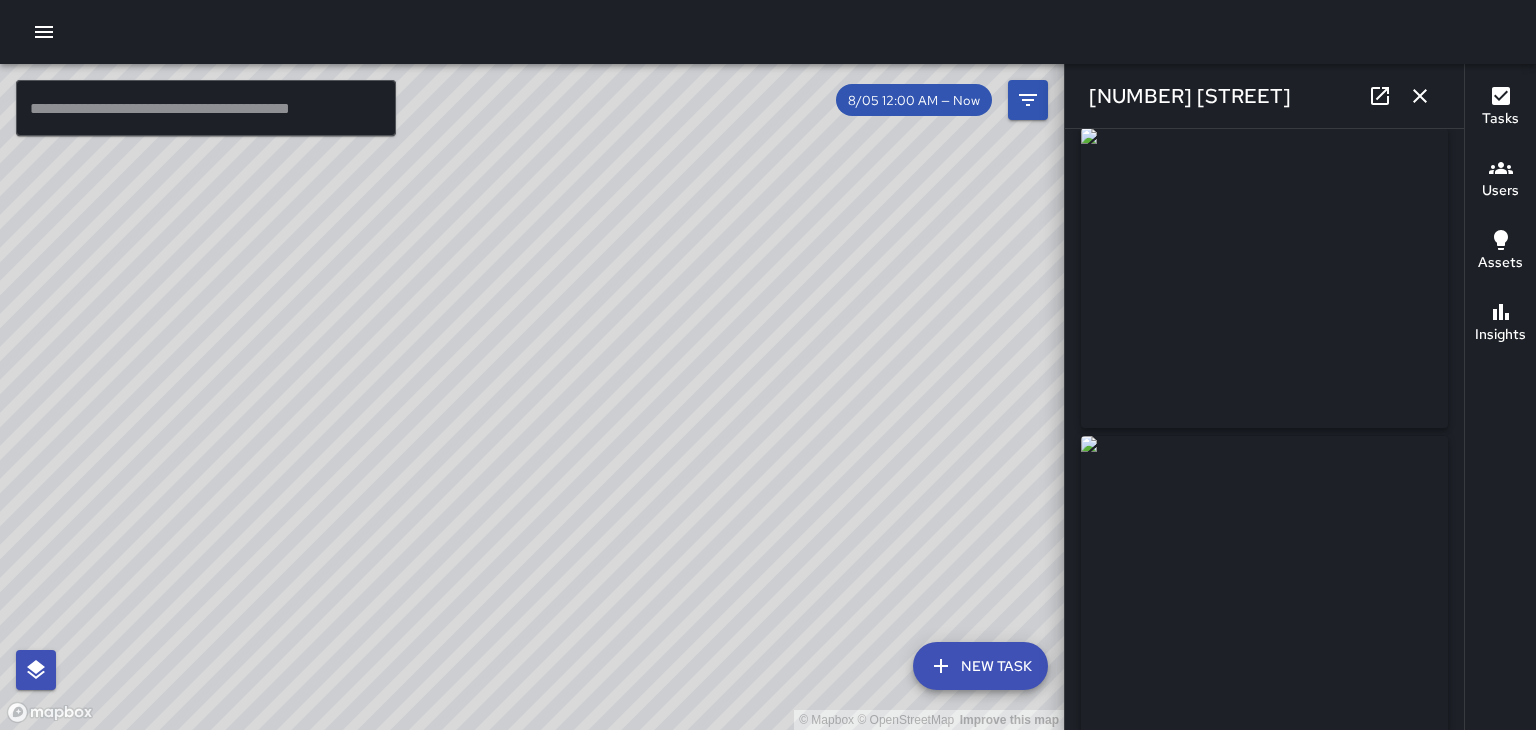 drag, startPoint x: 327, startPoint y: 53, endPoint x: 378, endPoint y: 146, distance: 106.06602 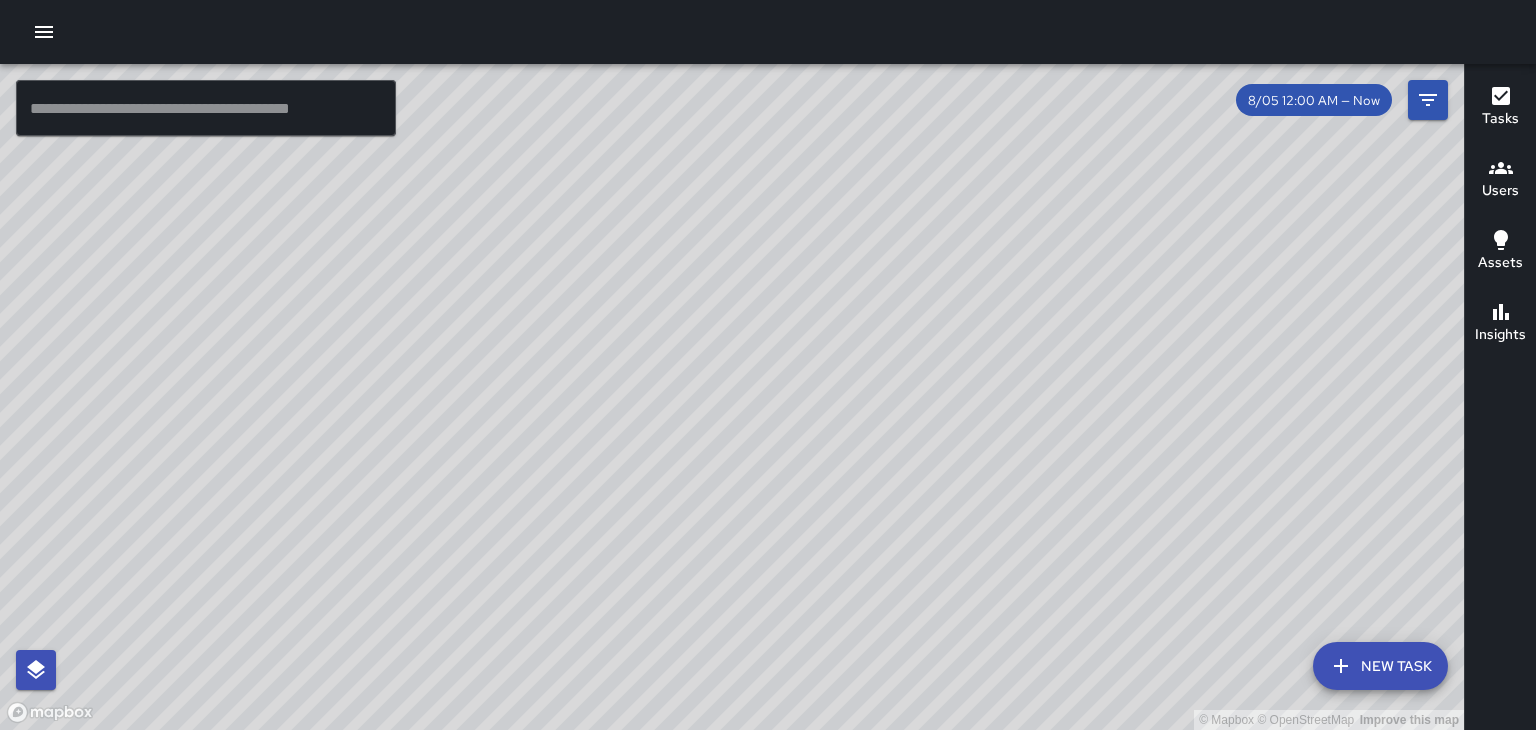 scroll, scrollTop: 0, scrollLeft: 0, axis: both 